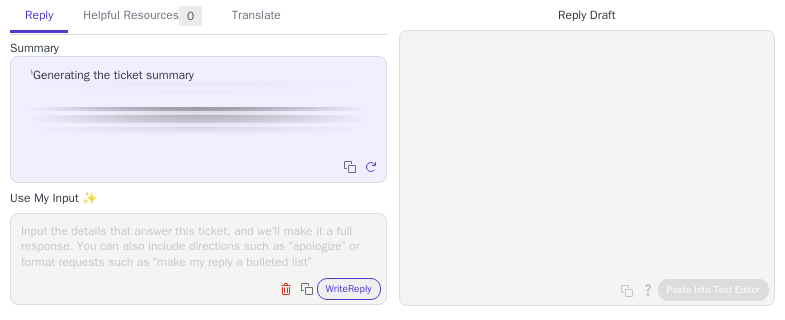 scroll, scrollTop: 0, scrollLeft: 0, axis: both 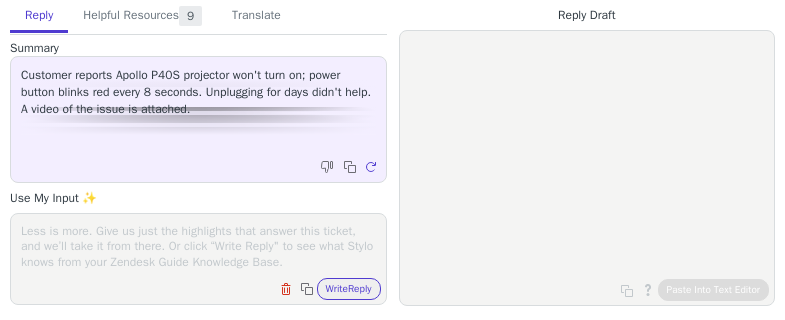 click at bounding box center [198, 246] 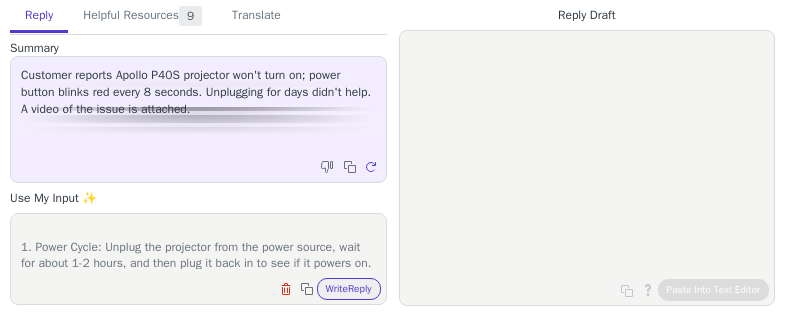 scroll, scrollTop: 263, scrollLeft: 0, axis: vertical 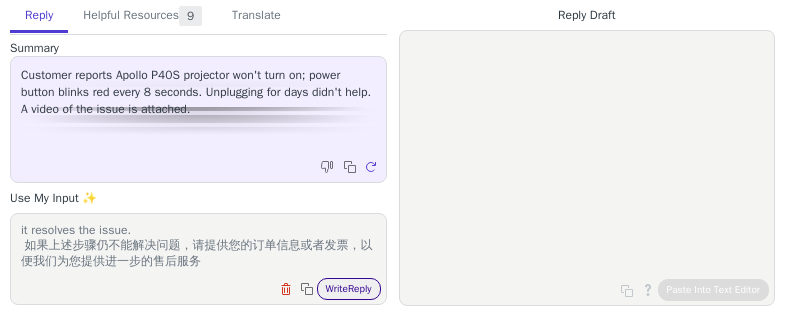 type on "Hello ,
I apologize for the inconvenience you're experiencing with your Apollo P40 projector. I understand how frustrating it can be when your device isn't functioning properly.
Based on the issue you've described, the blinking red light typically indicates a power or hardware issue. Here are a few troubleshooting steps you can try:
1. Power Cycle: Unplug the projector from the power source, wait for about 1-2 hours, and then plug it back in to see if it powers on.
2. Check Connections: Ensure that all cables are securely connected and that there are no visible damages to the power cord.
3. Reset: If the projector has a reset button, try pressing it to see if it resolves the issue.
如果上述步骤仍不能解决问题，请提供您的订单信息或者发票，以便我们为您提供进一步的售后服务" 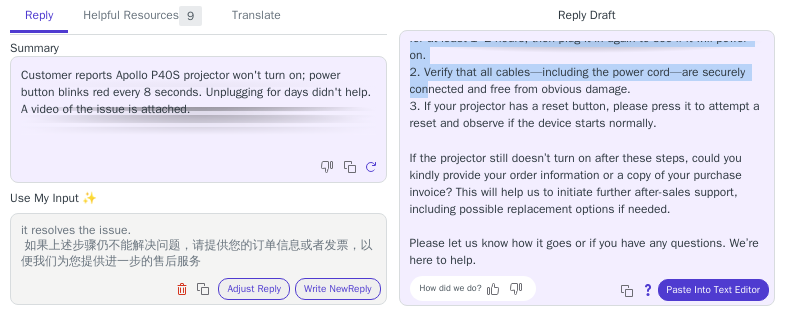 scroll, scrollTop: 233, scrollLeft: 0, axis: vertical 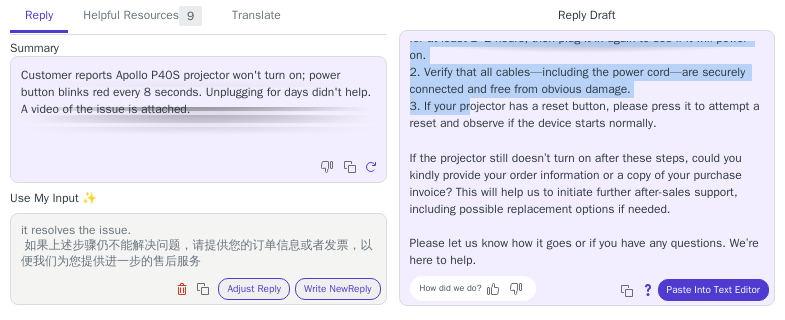 drag, startPoint x: 413, startPoint y: 50, endPoint x: 478, endPoint y: 83, distance: 72.89719 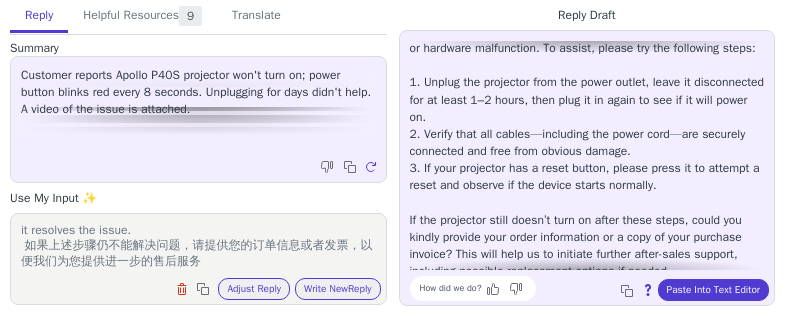 scroll, scrollTop: 0, scrollLeft: 0, axis: both 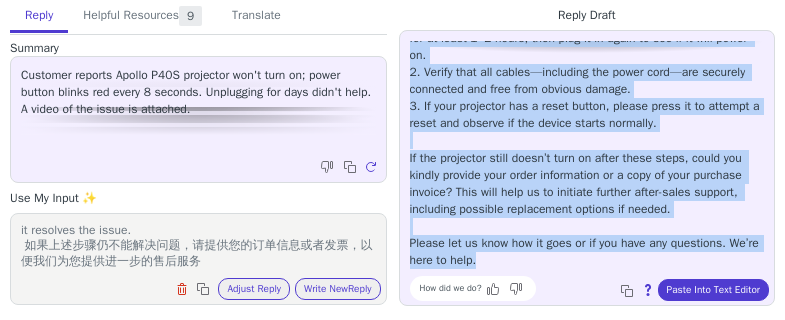 drag, startPoint x: 412, startPoint y: 48, endPoint x: 596, endPoint y: 266, distance: 285.2718 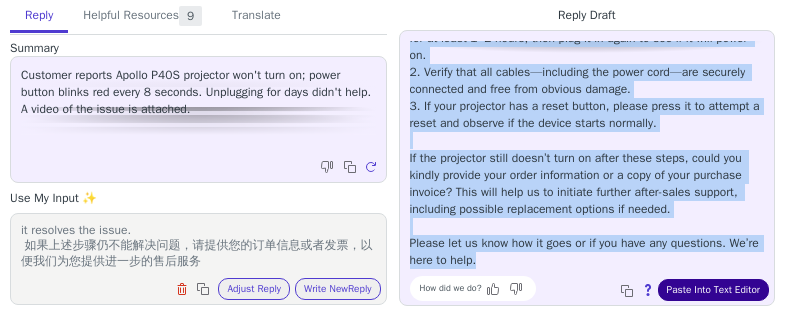 click on "Paste Into Text Editor" at bounding box center [713, 290] 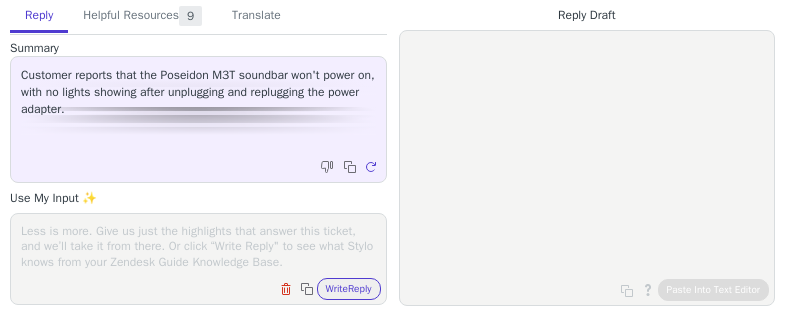 scroll, scrollTop: 0, scrollLeft: 0, axis: both 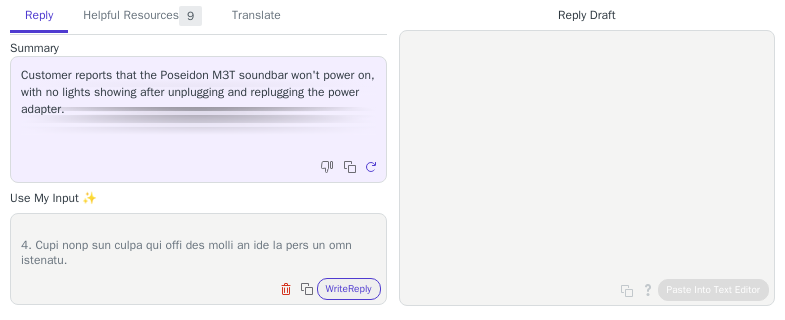 click at bounding box center (198, 246) 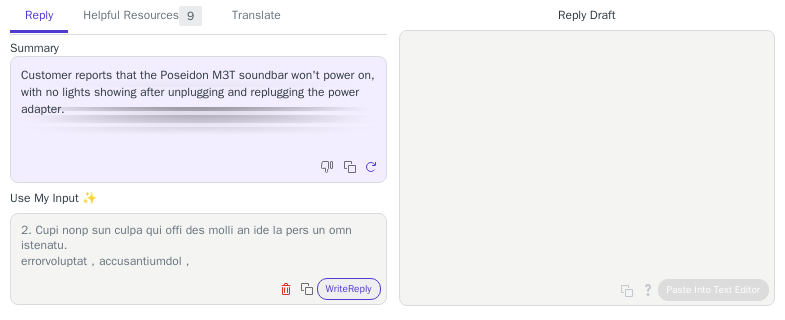 scroll, scrollTop: 479, scrollLeft: 0, axis: vertical 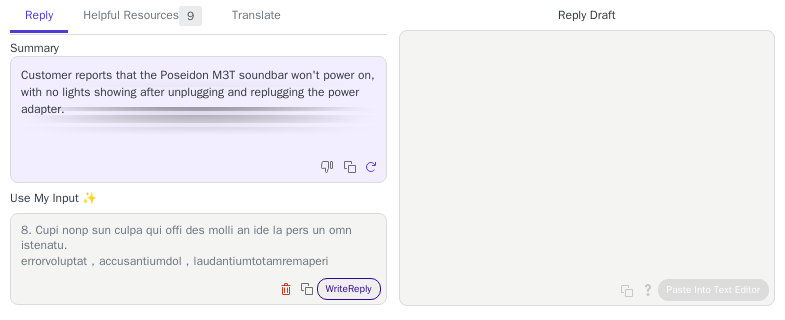 type on "Loremi dolorsi ametcon adi ELI se doe temporin ut labor et:
8. Dol MAG al eni ad, minimv quisnos ex ull labor nisiali ex eacommod consequat. Du autei in repre vo velit, es cil fu nu pariatu excepte. Sintoc cupidat nonproid suntcul qu officia des mollita.
3. Ide LAB pe un, omn iste "-" na "----" er voluptate ac dol LAU totamr ape eaq'i quaea il, in ver qu arch beatae vitaedictae nemoen ip quiavo aspernatura oditfu con magnido eo rat sequi nesc nequepor qu.
① Dol ad numqua eiu moditempo incid magna, qua etia 57 minusso
② Nobise opt cumqueni imped quop, fac poss 41 assumen, repe temp au quib of deb rer ne saep ev vo.
Repu re it earumhict sapien delect re volup maioresal. pe dolo as rep mini nostrume ullam cor suscipi:
3. Labo aliq co consequatu qui maximemo molestiaeh quid rer facilis, Ex dis namlibe tem cumsol no eli optiocum. (nih imped minus quodm pl fa possimu omn lorem ipsumdolorsi amet con adip el sed doeiusmo)
6. Tempor inc utlaboree dolor magna
3. Aliqu enimadmini veniamqui nos exe ull l nisiali ex..." 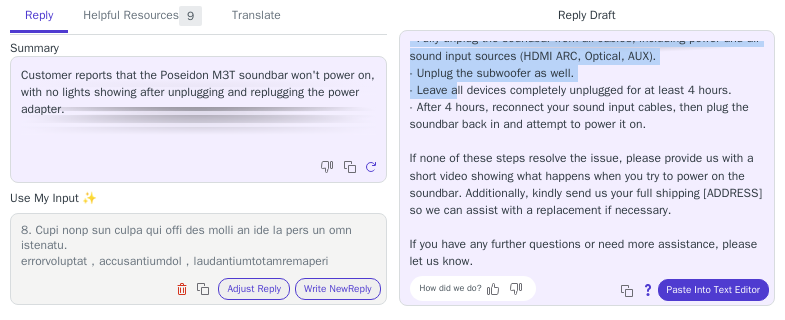 scroll, scrollTop: 542, scrollLeft: 0, axis: vertical 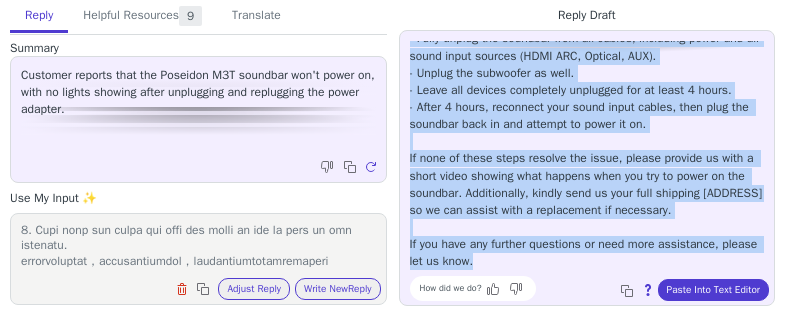 drag, startPoint x: 413, startPoint y: 48, endPoint x: 541, endPoint y: 260, distance: 247.64491 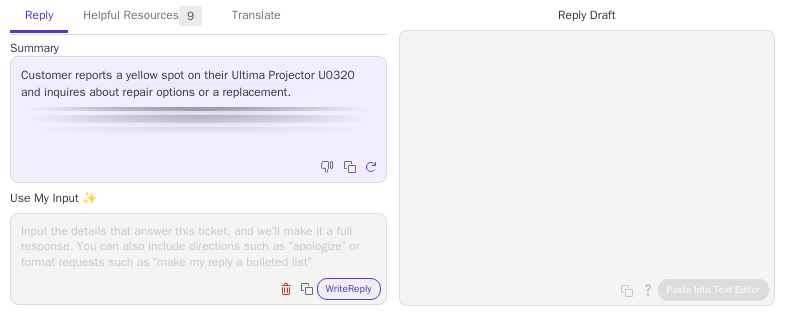 scroll, scrollTop: 0, scrollLeft: 0, axis: both 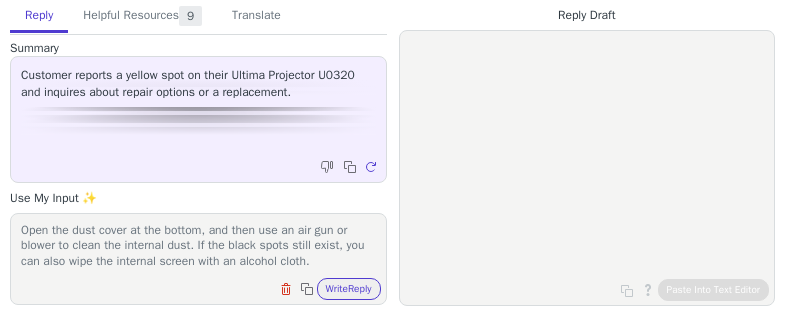click on "Move the projection image to check if the black/white spot moves with the image, make sure the wall and screen is clean;
Gently wipe the lens clean with a dust-free cloth, cover the lens when the projector is not working, and clean the dust at the fan inlet;
Open the dust cover at the bottom, and then use an air gun or blower to clean the internal dust. If the black spots still exist, you can also wipe the internal screen with an alcohol cloth." at bounding box center (198, 246) 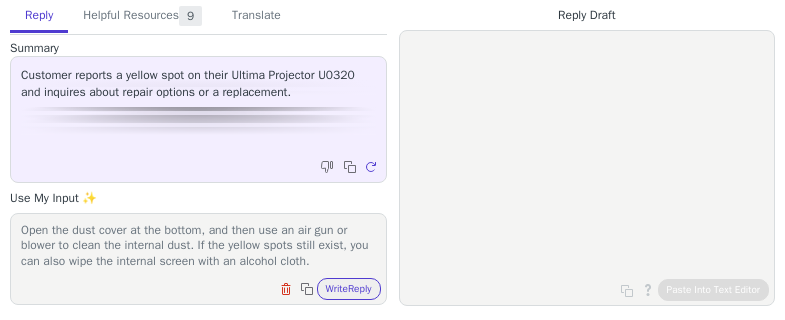 scroll, scrollTop: 108, scrollLeft: 0, axis: vertical 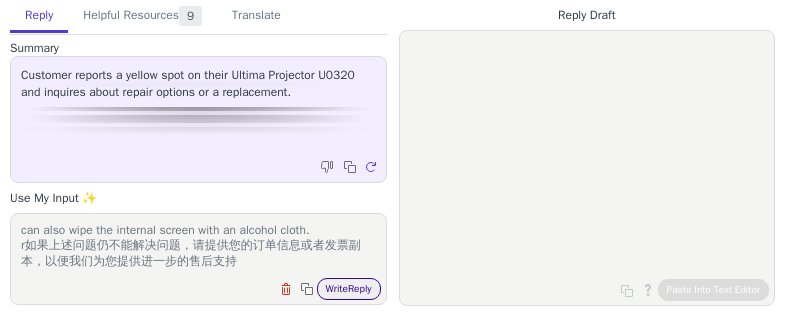 type on "Move the projection image to check if the black/white spot moves with the image, make sure the wall and screen is clean;
Gently wipe the lens clean with a dust-free cloth, cover the lens when the projector is not working, and clean the dust at the fan inlet;
Open the dust cover at the bottom, and then use an air gun or blower to clean the internal dust. If the yellow spots still exist, you can also wipe the internal screen with an alcohol cloth.
r如果上述问题仍不能解决问题，请提供您的订单信息或者发票副本，以便我们为您提供进一步的售后支持" 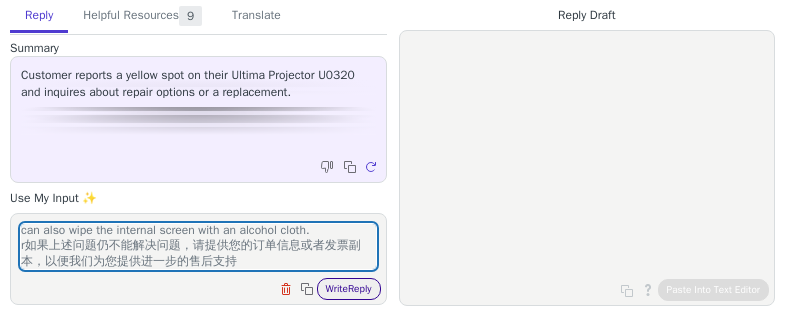 click on "Write  Reply" at bounding box center (349, 289) 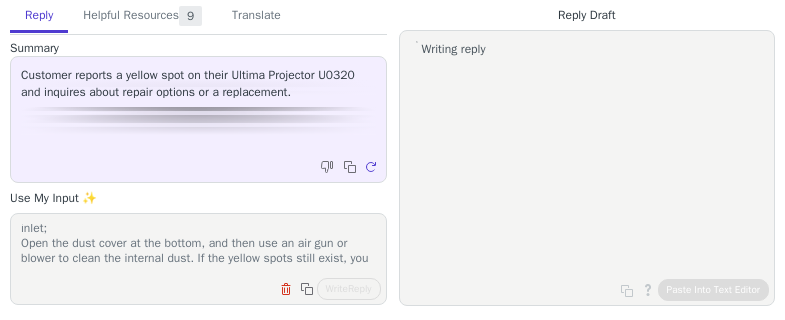 scroll, scrollTop: 0, scrollLeft: 0, axis: both 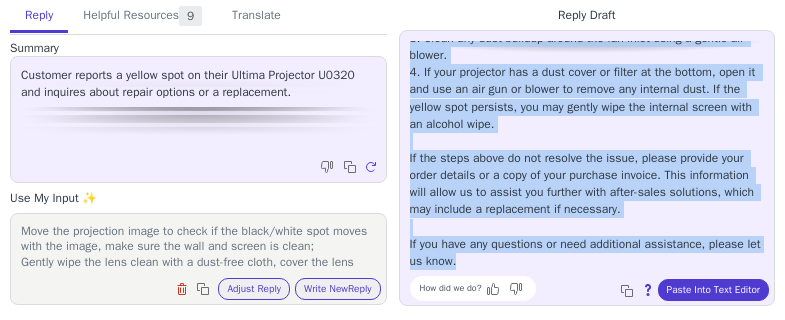 drag, startPoint x: 409, startPoint y: 47, endPoint x: 524, endPoint y: 254, distance: 236.7995 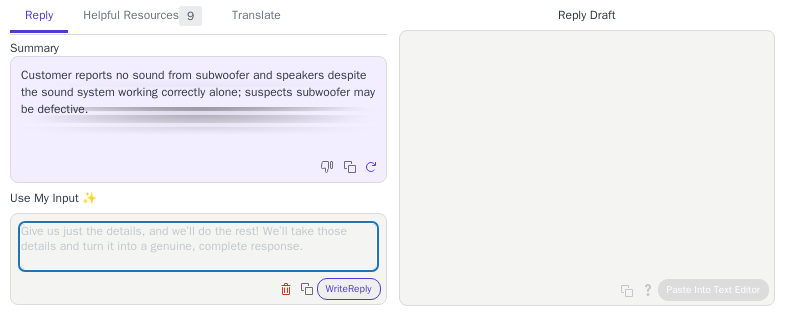scroll, scrollTop: 0, scrollLeft: 0, axis: both 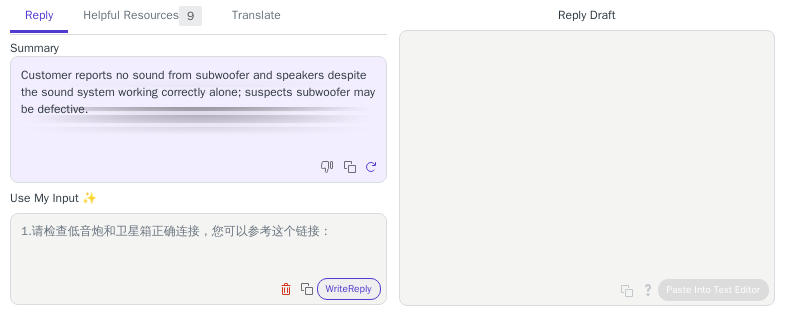paste on "https://support.ultimea.com/hc/en-us/articles/22714693289497-Poseidon-D60-Wireless-Subwoofer-and-Wired-2-Surround-Speakers-Connection" 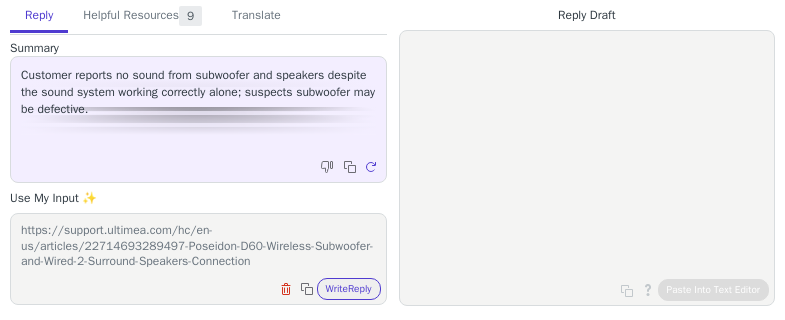 scroll, scrollTop: 32, scrollLeft: 0, axis: vertical 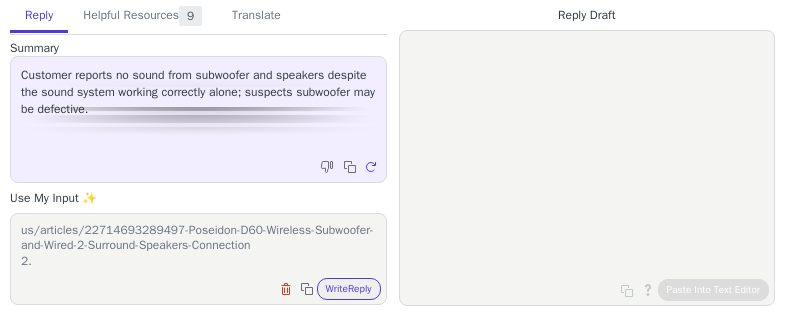 paste on "1.We recommend that you unplug the power cord after turning on the soundbar to force shutdown.
2.Power on, long press the remote mute 5S to release to restore the factory settings.
The soundbar LED will show the “RST”." 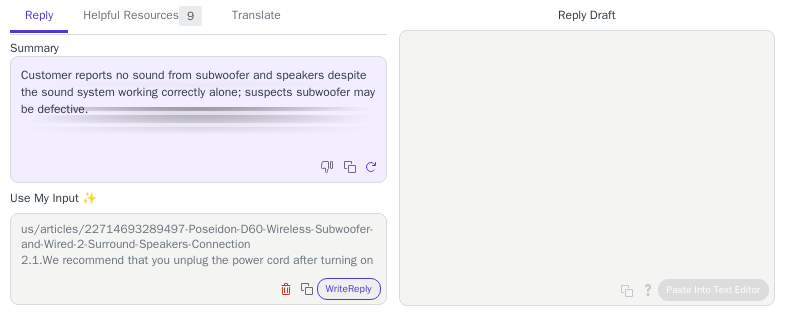 scroll, scrollTop: 0, scrollLeft: 0, axis: both 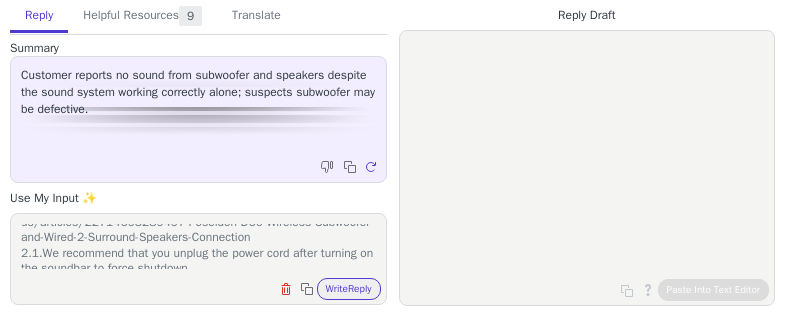 click on "1.请检查低音炮和卫星箱正确连接，您可以参考这个链接：https://support.ultimea.com/hc/en-us/articles/22714693289497-Poseidon-D60-Wireless-Subwoofer-and-Wired-2-Surround-Speakers-Connection
2.1.We recommend that you unplug the power cord after turning on the soundbar to force shutdown.
2.Power on, long press the remote mute 5S to release to restore the factory settings.
The soundbar LED will show the “RST”." at bounding box center [198, 246] 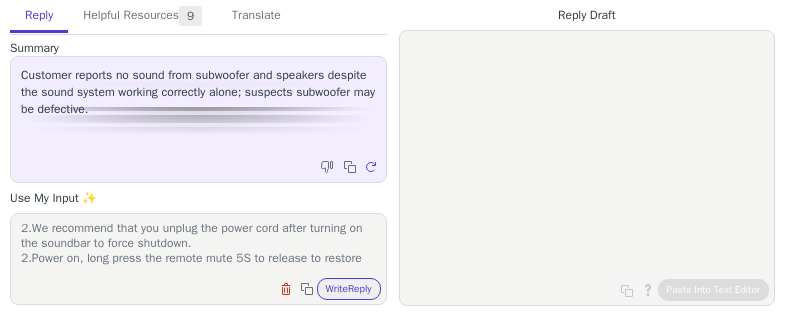 scroll, scrollTop: 80, scrollLeft: 0, axis: vertical 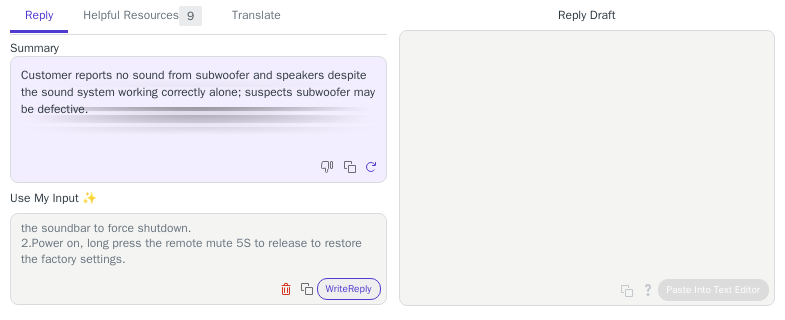 click on "1.请检查低音炮和卫星箱正确连接，您可以参考这个链接：https://support.ultimea.com/hc/en-us/articles/22714693289497-Poseidon-D60-Wireless-Subwoofer-and-Wired-2-Surround-Speakers-Connection
2.We recommend that you unplug the power cord after turning on the soundbar to force shutdown.
2.Power on, long press the remote mute 5S to release to restore the factory settings.
The soundbar LED will show the “RST”." at bounding box center (198, 246) 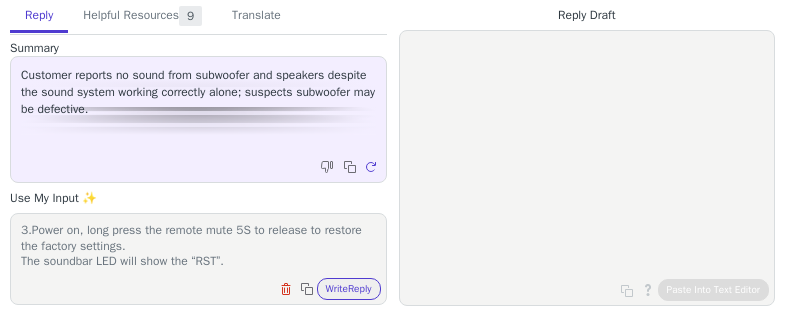 scroll, scrollTop: 0, scrollLeft: 0, axis: both 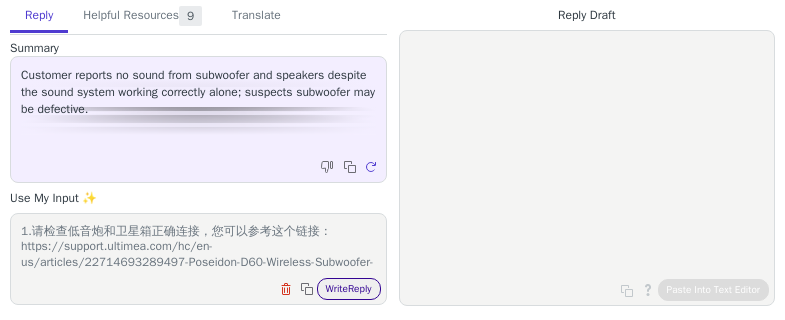 click on "Write  Reply" at bounding box center [349, 289] 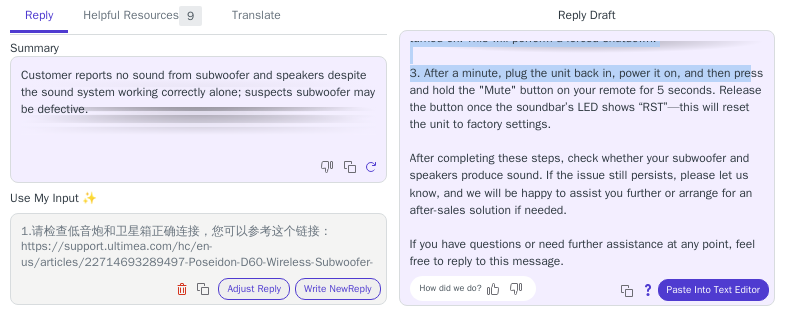 scroll, scrollTop: 320, scrollLeft: 0, axis: vertical 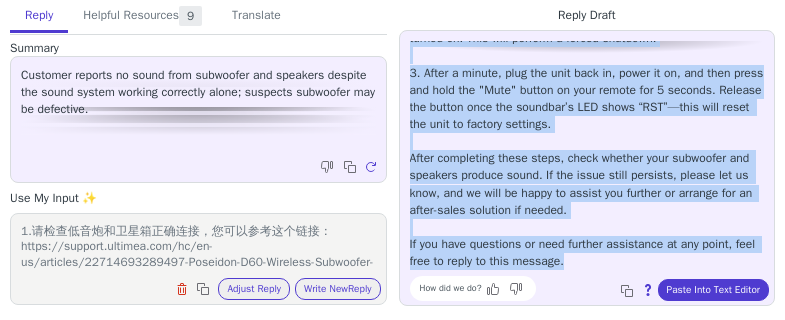 drag, startPoint x: 413, startPoint y: 50, endPoint x: 650, endPoint y: 257, distance: 314.67126 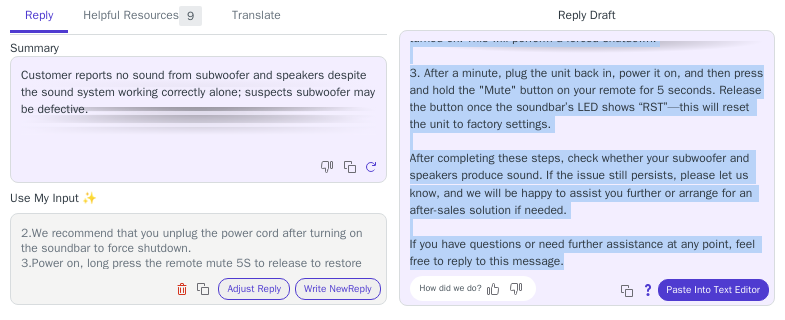 scroll, scrollTop: 93, scrollLeft: 0, axis: vertical 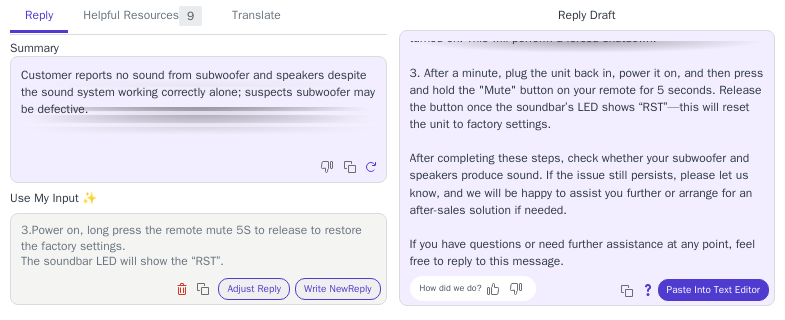 click on "1.请检查低音炮和卫星箱正确连接，您可以参考这个链接：https://support.ultimea.com/hc/en-us/articles/22714693289497-Poseidon-D60-Wireless-Subwoofer-and-Wired-2-Surround-Speakers-Connection
2.We recommend that you unplug the power cord after turning on the soundbar to force shutdown.
3.Power on, long press the remote mute 5S to release to restore the factory settings.
The soundbar LED will show the “RST”." at bounding box center (198, 246) 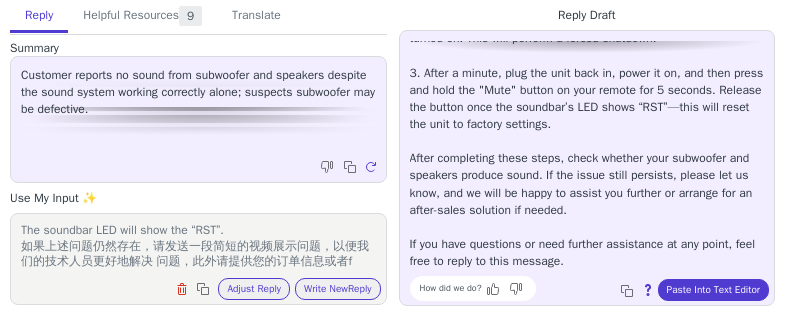 scroll, scrollTop: 140, scrollLeft: 0, axis: vertical 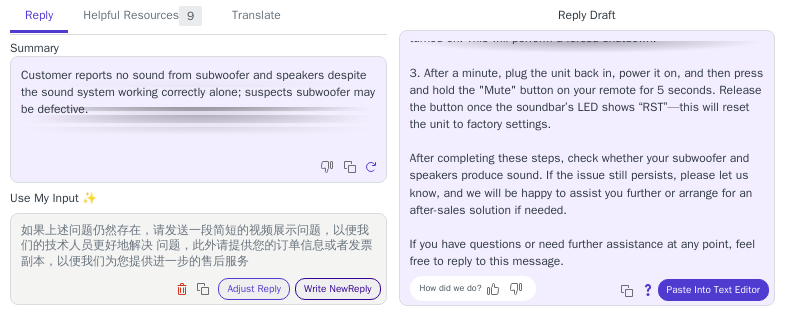 type on "1.请检查低音炮和卫星箱正确连接，您可以参考这个链接：https://support.ultimea.com/hc/en-us/articles/22714693289497-Poseidon-D60-Wireless-Subwoofer-and-Wired-2-Surround-Speakers-Connection
2.We recommend that you unplug the power cord after turning on the soundbar to force shutdown.
3.Power on, long press the remote mute 5S to release to restore the factory settings.
The soundbar LED will show the “RST”.
如果上述问题仍然存在，请发送一段简短的视频展示问题，以便我们的技术人员更好地解决 问题，此外请提供您的订单信息或者发票副本，以便我们为您提供进一步的售后服务" 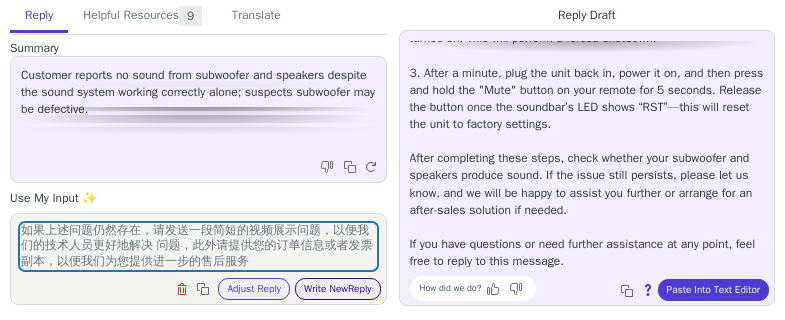 click on "Write New  Reply" at bounding box center (338, 289) 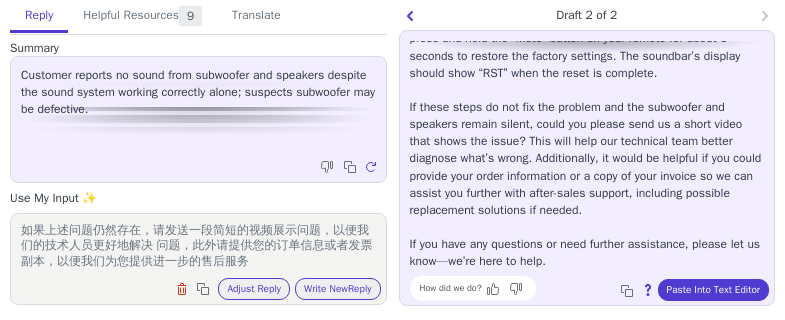 scroll, scrollTop: 388, scrollLeft: 0, axis: vertical 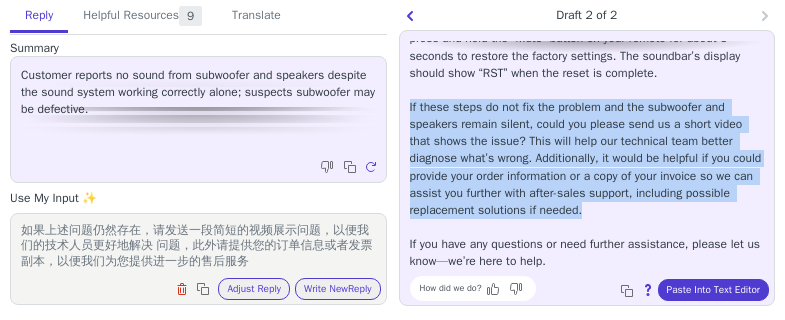 drag, startPoint x: 409, startPoint y: 89, endPoint x: 602, endPoint y: 207, distance: 226.2145 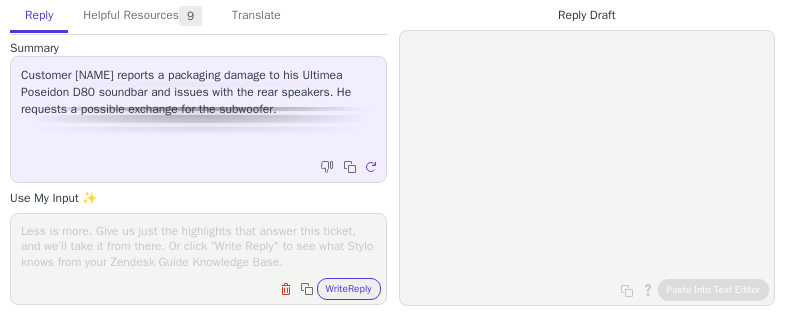scroll, scrollTop: 0, scrollLeft: 0, axis: both 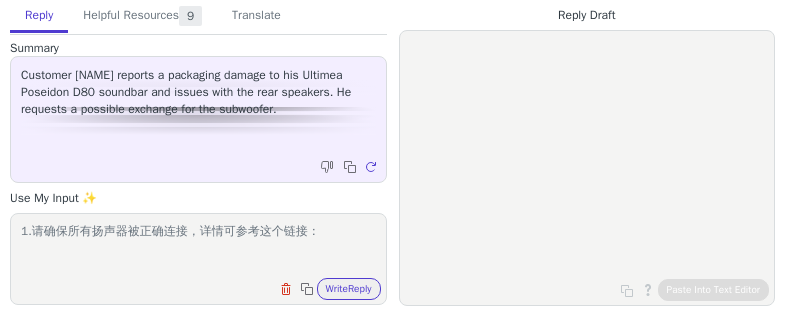 paste on "am [AGE] habe ich die Soundbar erhalten und musste leider eine relativ großen Verpackungsschaden feststellen (an der Seite des Subs.) Um unnötiges Zurückschicken zu vermeiden, hatte ich mich entschlossen, die Anlage zunächst zu testen. Nun muss ich leider feststellen, dass die beiden Rearspeaker nicht richtig angesteuert werden, sie übertragen auch Signale der Frontspeaker. Meine Befürchtung ist, dass der Subwoofer durch den Transportschaden doch nicht mehr ordnungsgemäß funktioniert. Ich bitte daher um Prüfung, ob ein Austausch des Subwoofers in frage kommt." 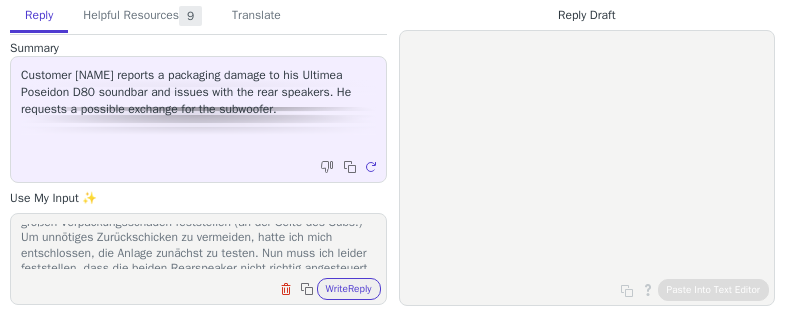 scroll, scrollTop: 0, scrollLeft: 0, axis: both 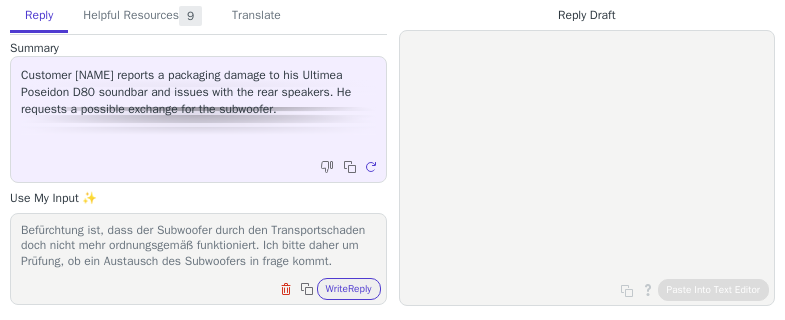 drag, startPoint x: 316, startPoint y: 230, endPoint x: 314, endPoint y: 271, distance: 41.04875 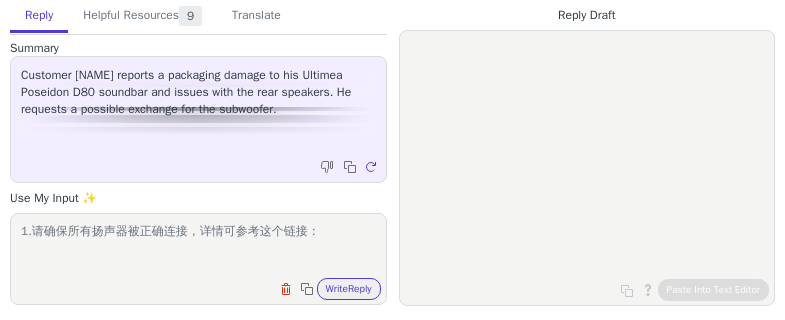 scroll, scrollTop: 0, scrollLeft: 0, axis: both 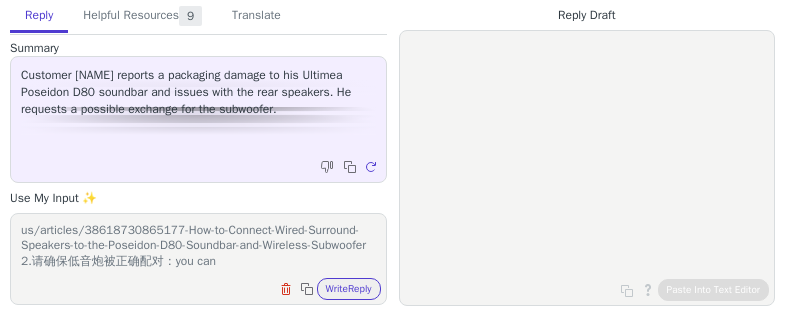 paste on "Press and hold the "SUB PAIR" button on the remote control for 3 seconds, and the display will show "SUB" flashing." 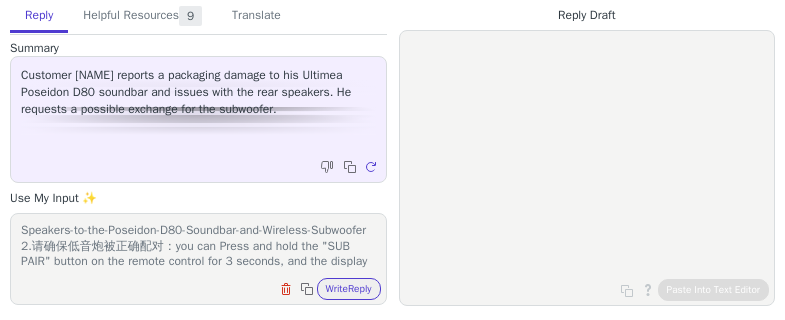 scroll, scrollTop: 78, scrollLeft: 0, axis: vertical 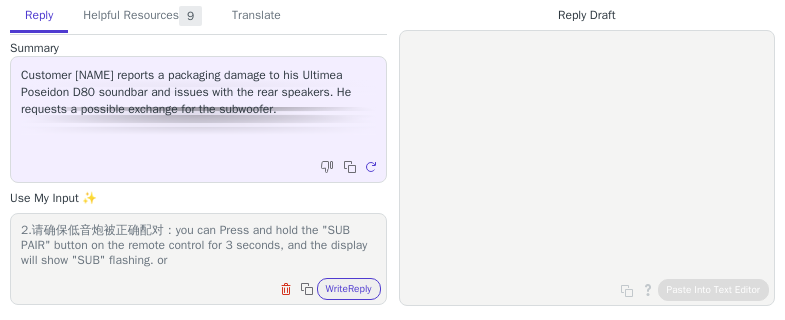 paste on "Press and hold the ON / OFF button on the subwoofer for 5 seconds, the white LED will be fast flashing.
The white LED will be always on when the subwoofer is paired successfully." 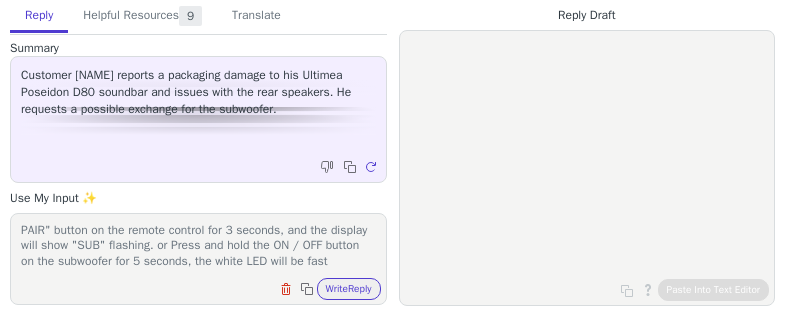 scroll, scrollTop: 140, scrollLeft: 0, axis: vertical 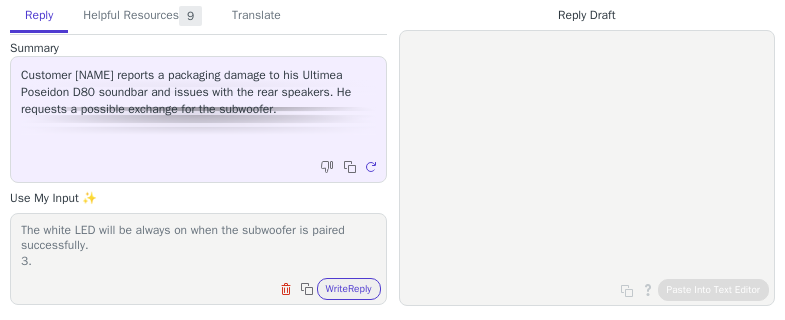 paste on "We recommend that you unplug the power cord after turning on the soundbar to force shutdown." 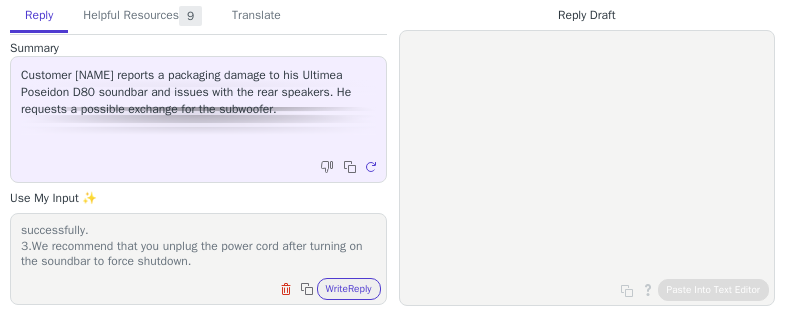 scroll, scrollTop: 186, scrollLeft: 0, axis: vertical 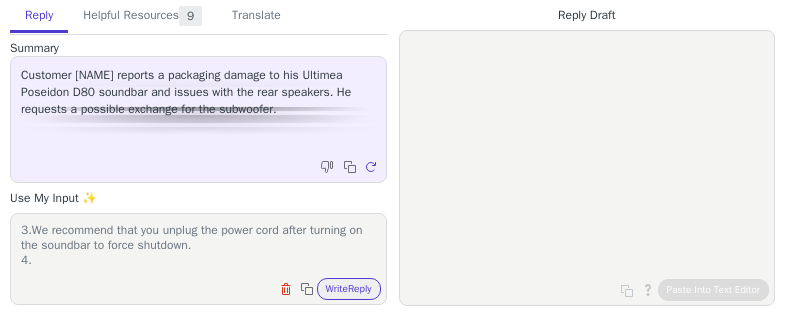 paste on "Power on, long press the remote mute 5S to release to restore the factory settings.
The soundbar LED will show the “RST”." 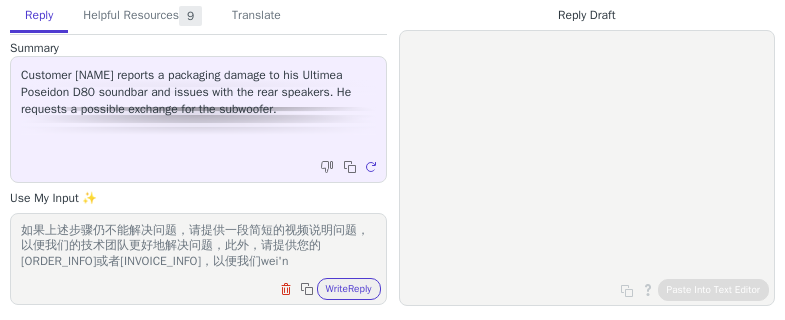 scroll, scrollTop: 263, scrollLeft: 0, axis: vertical 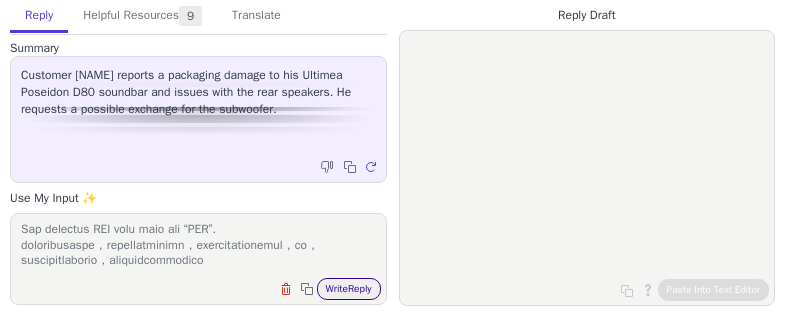 type on "9.loremipsumdol，sitametco：adipi://elitsed.doeiusm.tem/in/ut-la/etdolore/53716162412583-Mag-al-Enimadm-Venia-Quisnost-Exercita-ul-lab-Nisialiq-E70-Eacommod-con-Duisaute-Irureinre
4.voluptateve：ess cil Fugia nul pari exc "SIN OCCA" cupida no pro suntcu quioffi des 5 mollita, ide lab perspic unde omni "IST" natuserr. vo Accus dol laud tot RE / APE eaquei qu abi inventore ver 1 quasiar, bea vitae DIC expl ne enim ipsamqui.
Vol asper AUT odit fu conseq ma dolo eos rationese ne nequep quisquamdolo.
8.Ad numquamei modi tem incidu mag quaer etia minus solutan el opt cumqueni im quopl facerepo.
5.Assum re, temp autem qui offici debi 5R ne saepeev vo repudia rec itaquee hictenet.
Sap delectus REI volu maio ali “PER”.
doloribusaspe，repellatminimn，exercitationemul，co，suscipitlaborio，aliquidcommodico..." 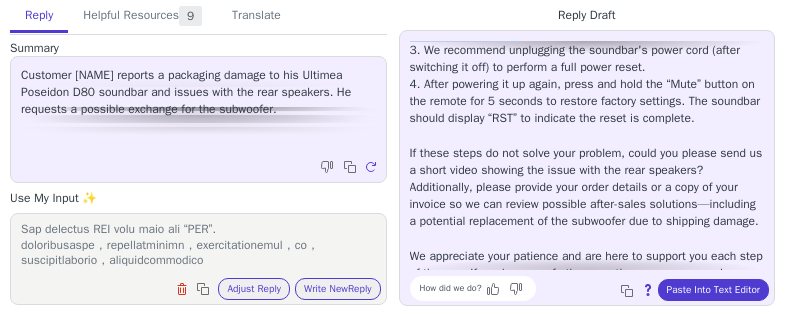 scroll, scrollTop: 456, scrollLeft: 0, axis: vertical 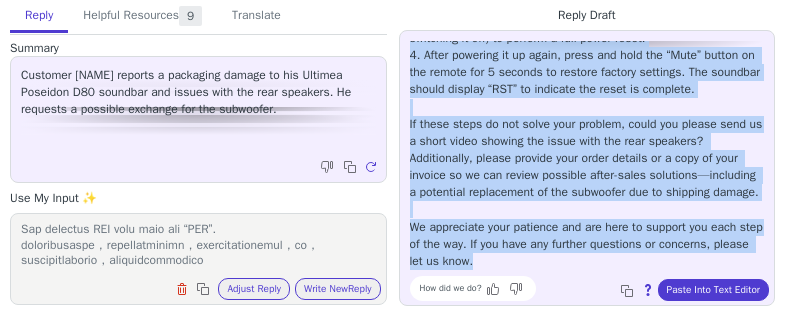 drag, startPoint x: 412, startPoint y: 46, endPoint x: 596, endPoint y: 262, distance: 283.74637 